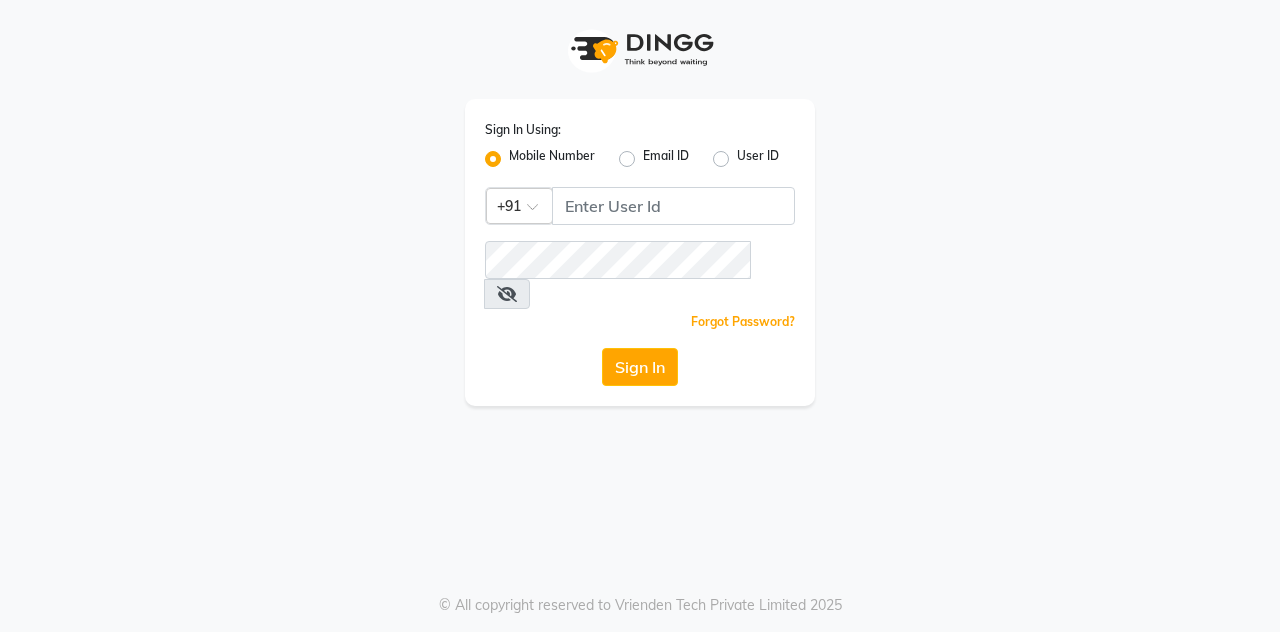 scroll, scrollTop: 0, scrollLeft: 0, axis: both 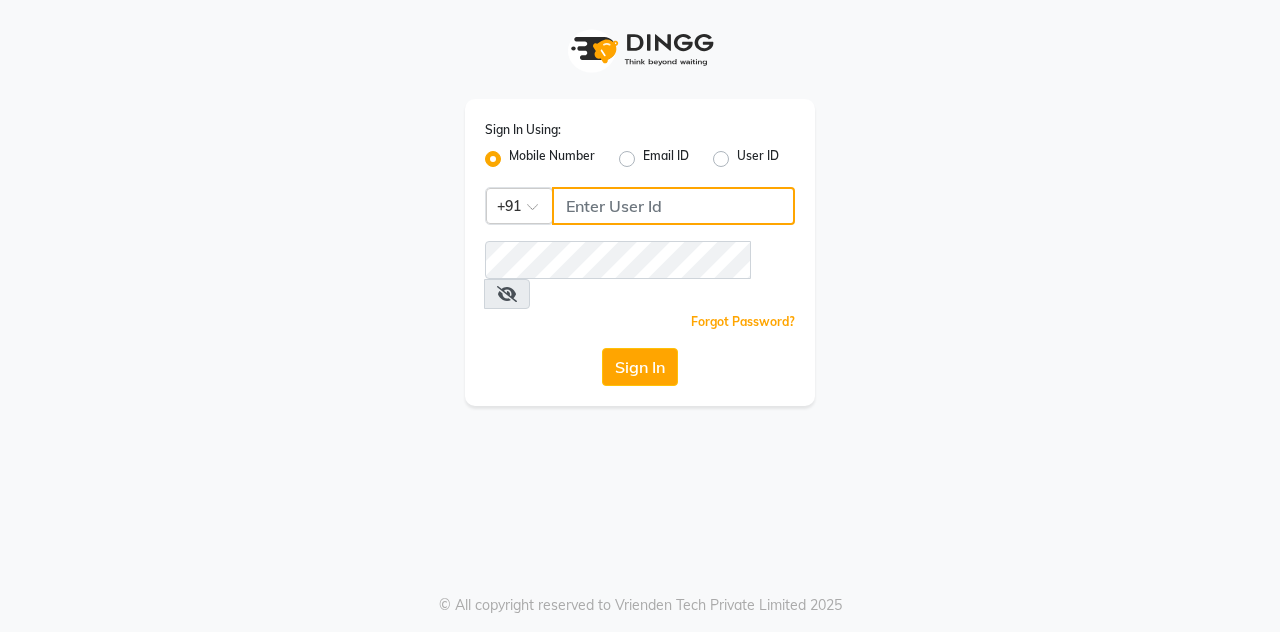 click 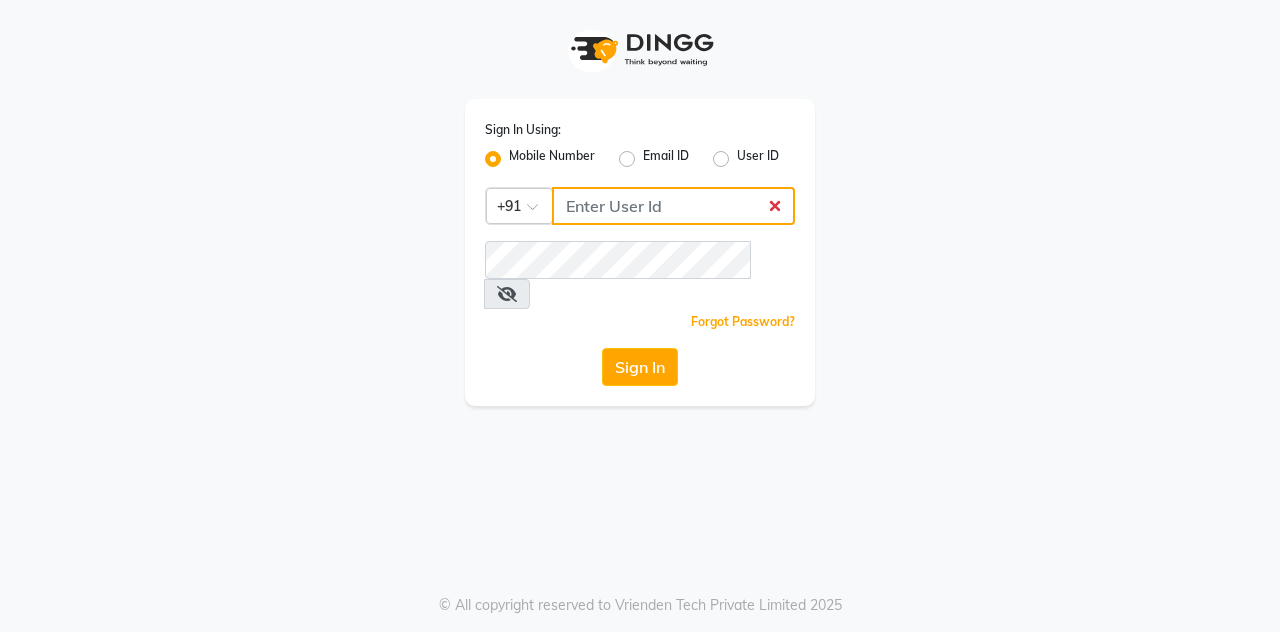 type on "9910665171" 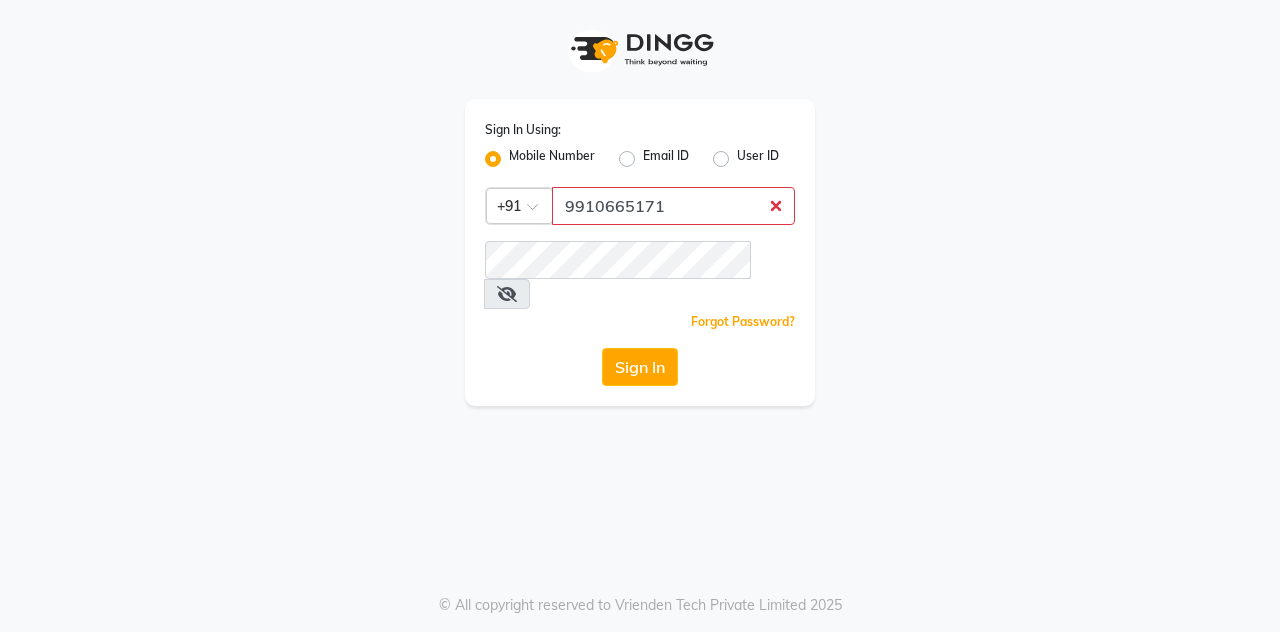 click on "Sign In" 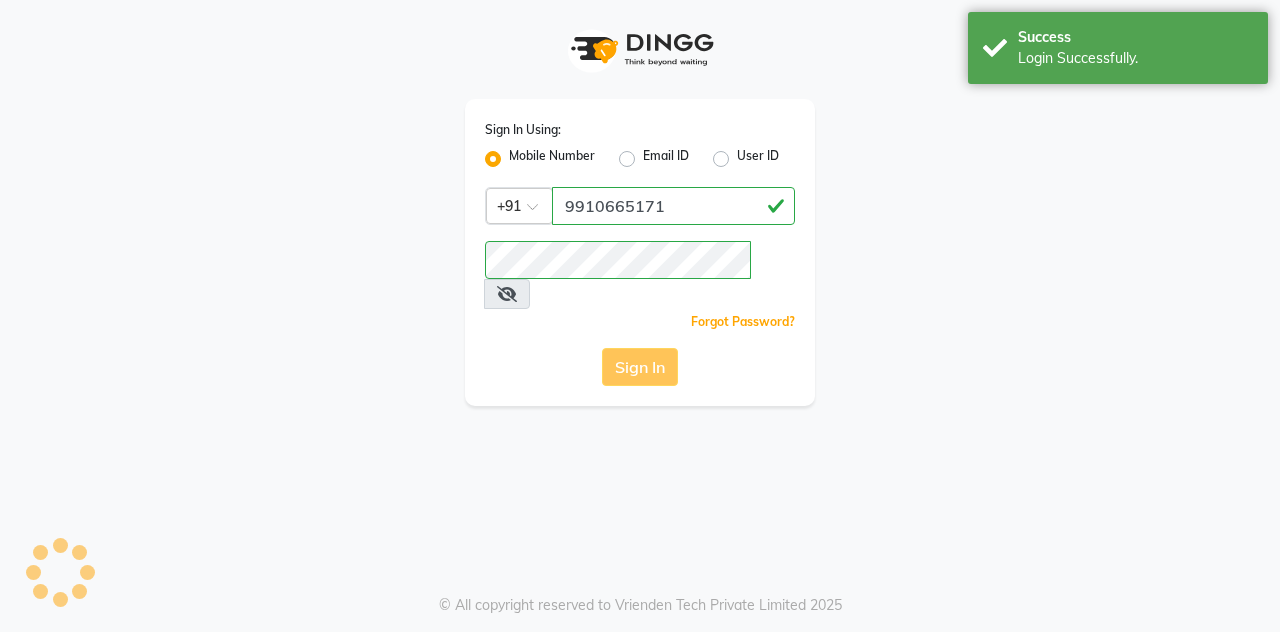 click on "Sign In" 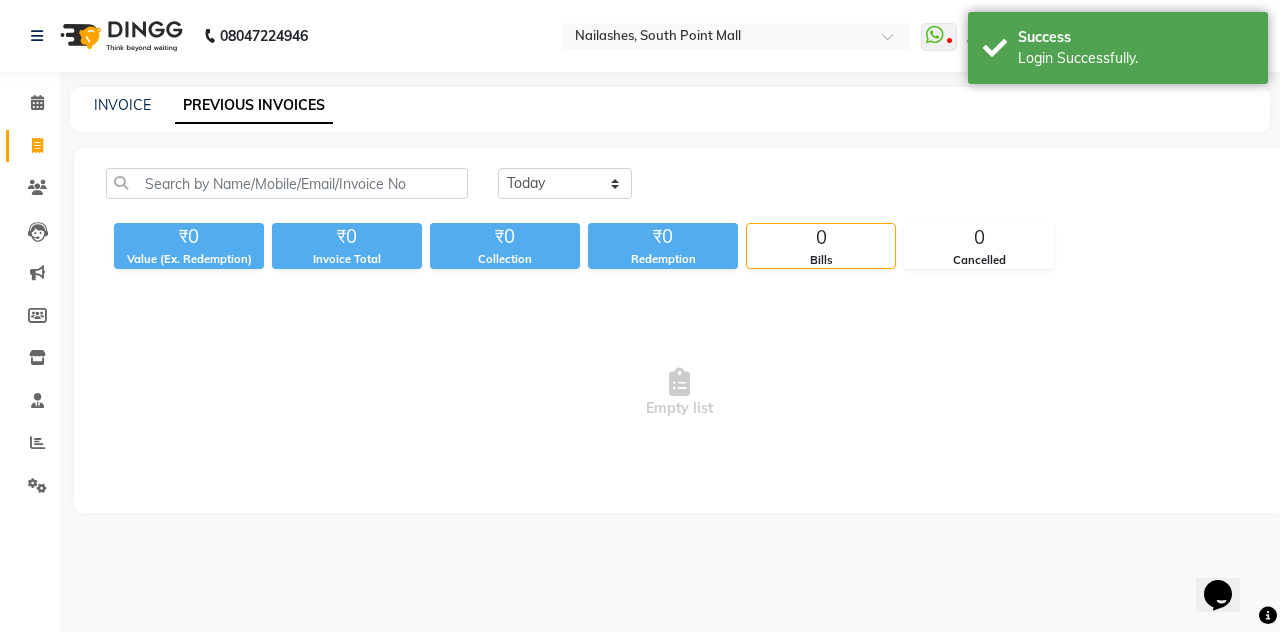 scroll, scrollTop: 0, scrollLeft: 0, axis: both 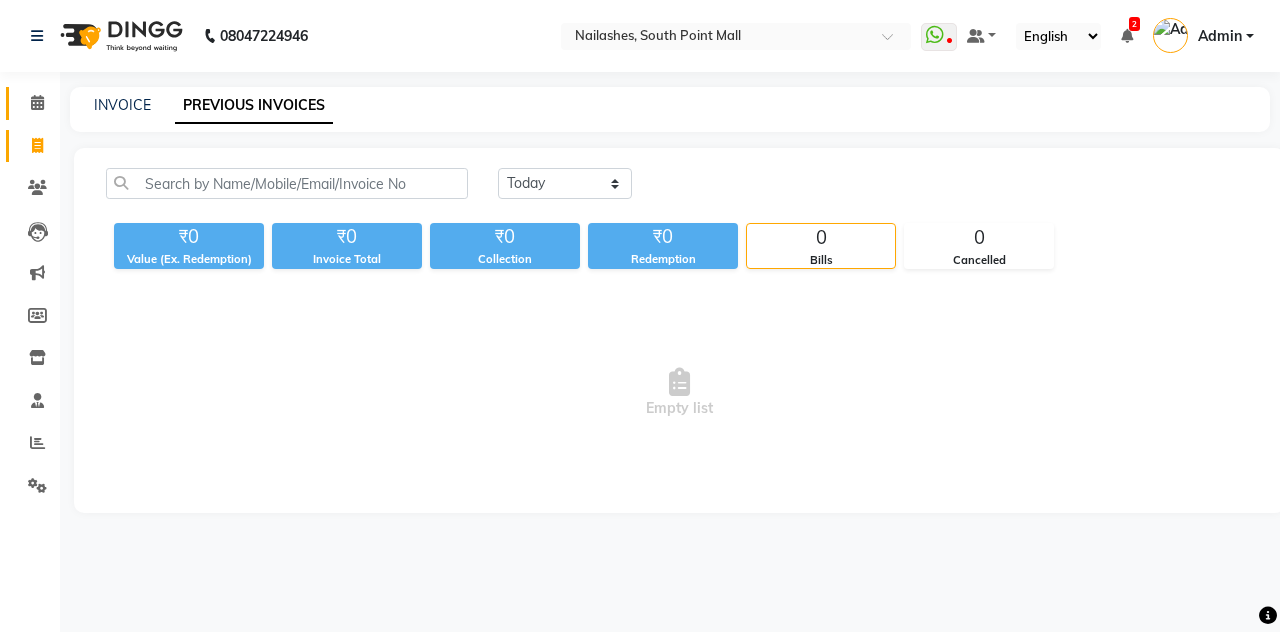 click 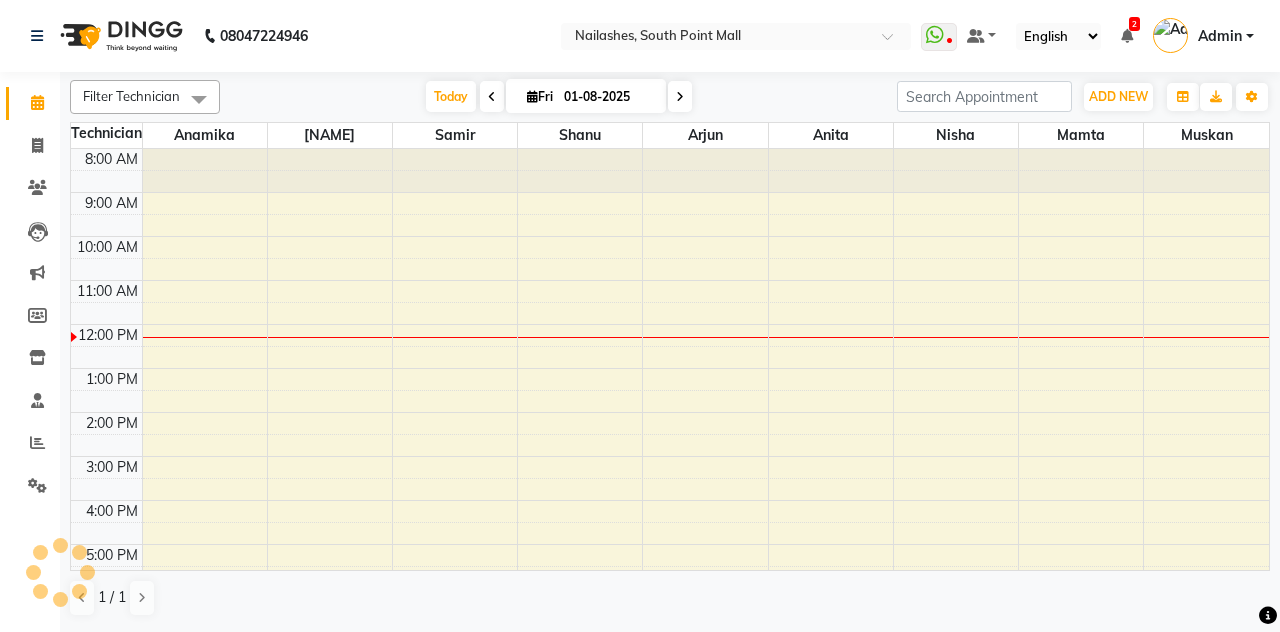 scroll, scrollTop: 0, scrollLeft: 0, axis: both 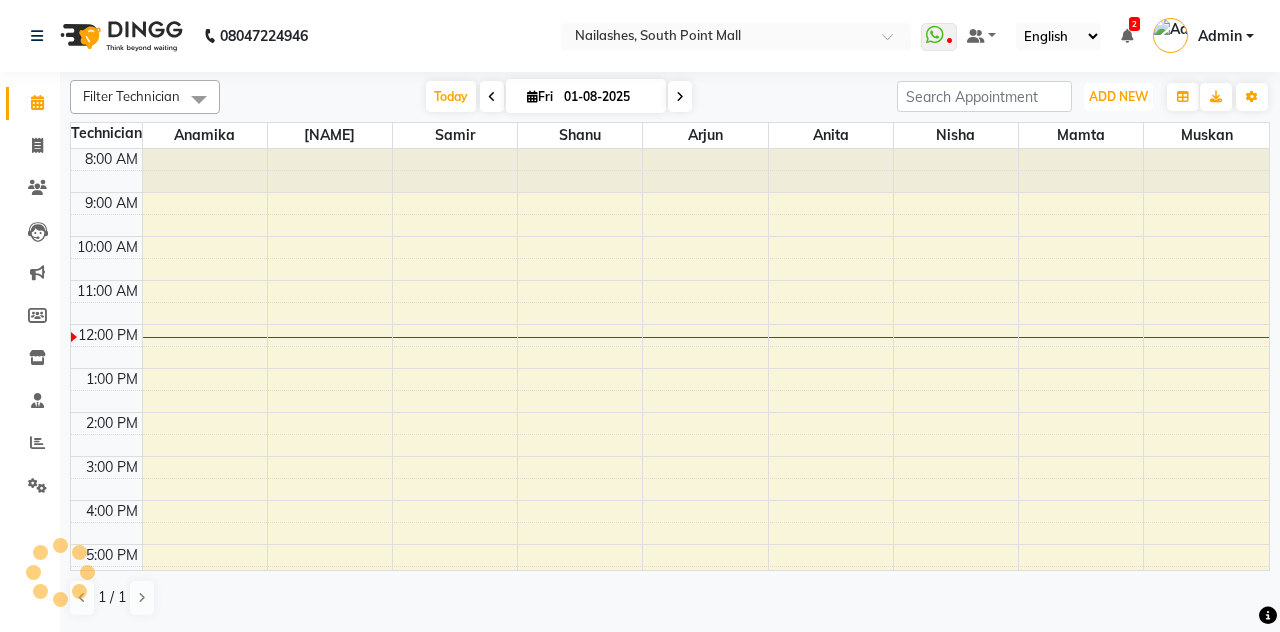 click on "ADD NEW" at bounding box center (1118, 96) 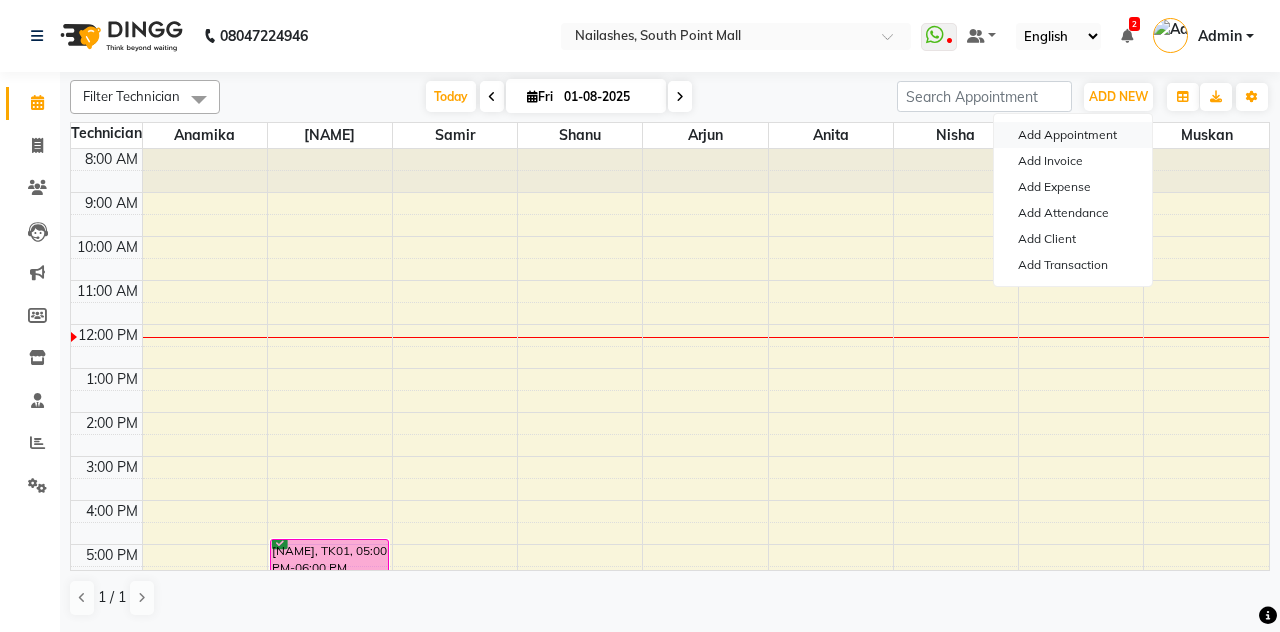 click on "Add Appointment" at bounding box center (1073, 135) 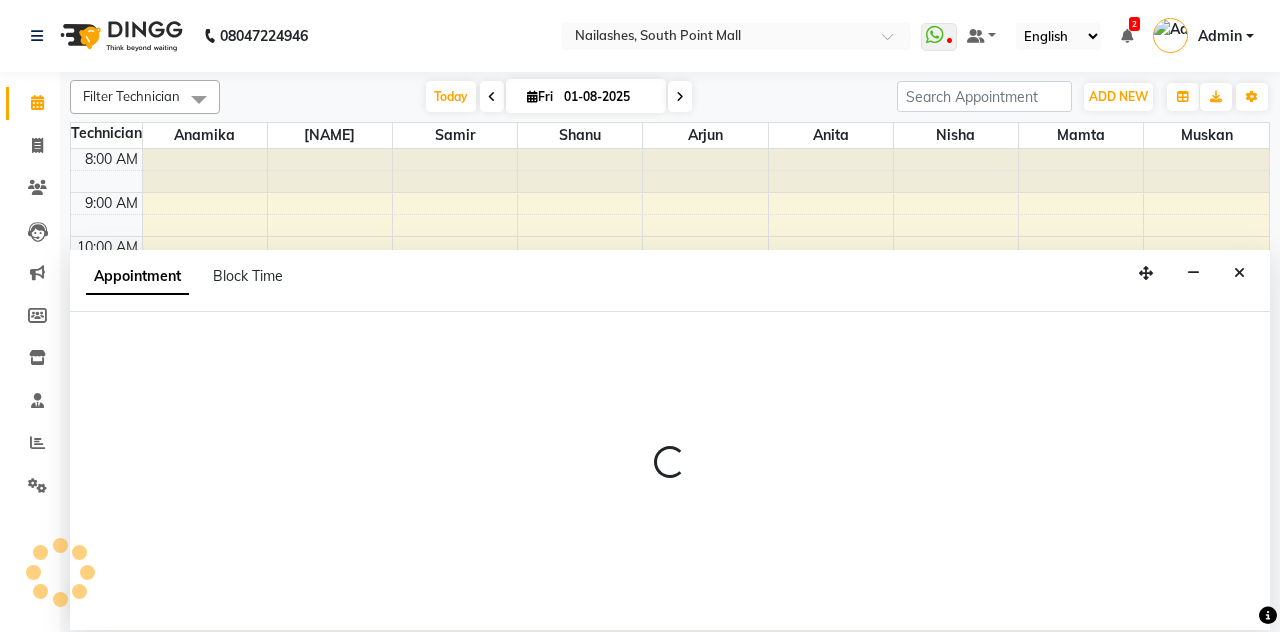 select on "tentative" 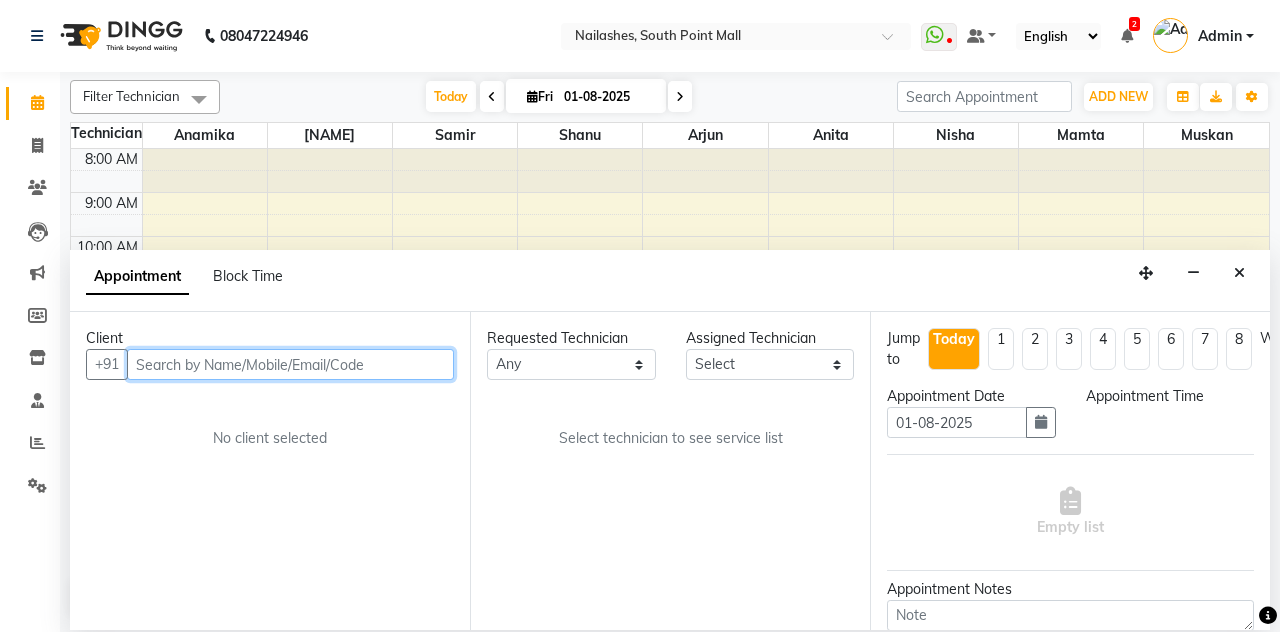 select on "540" 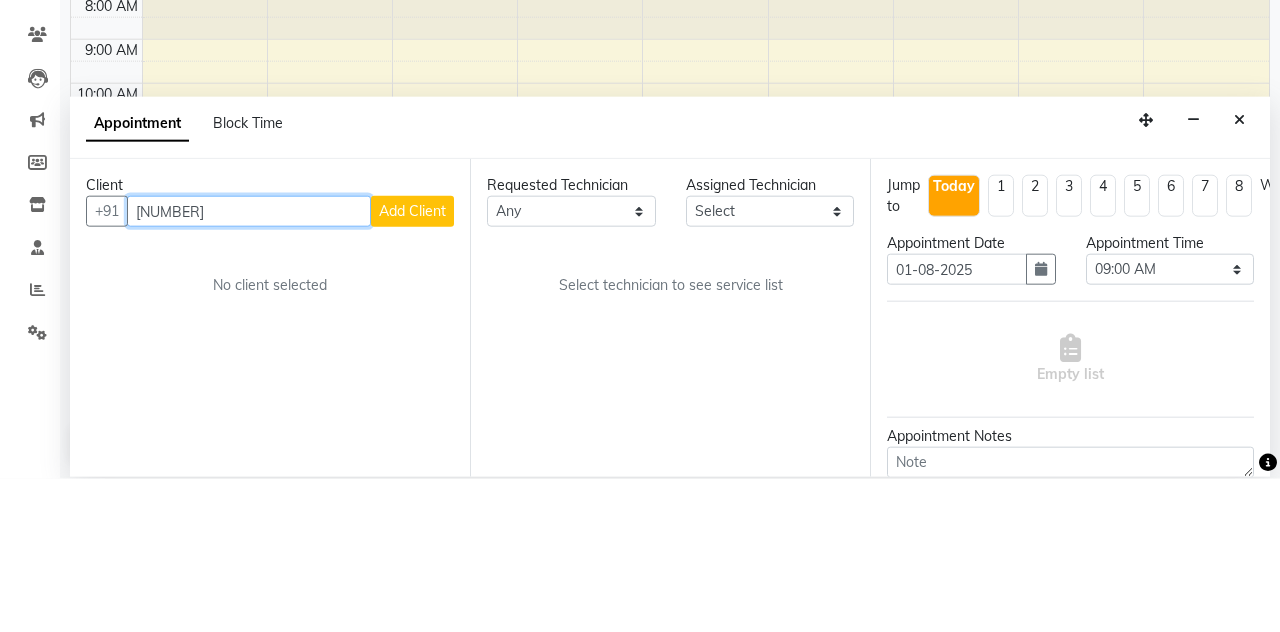 click on "[NUMBER]" at bounding box center (249, 364) 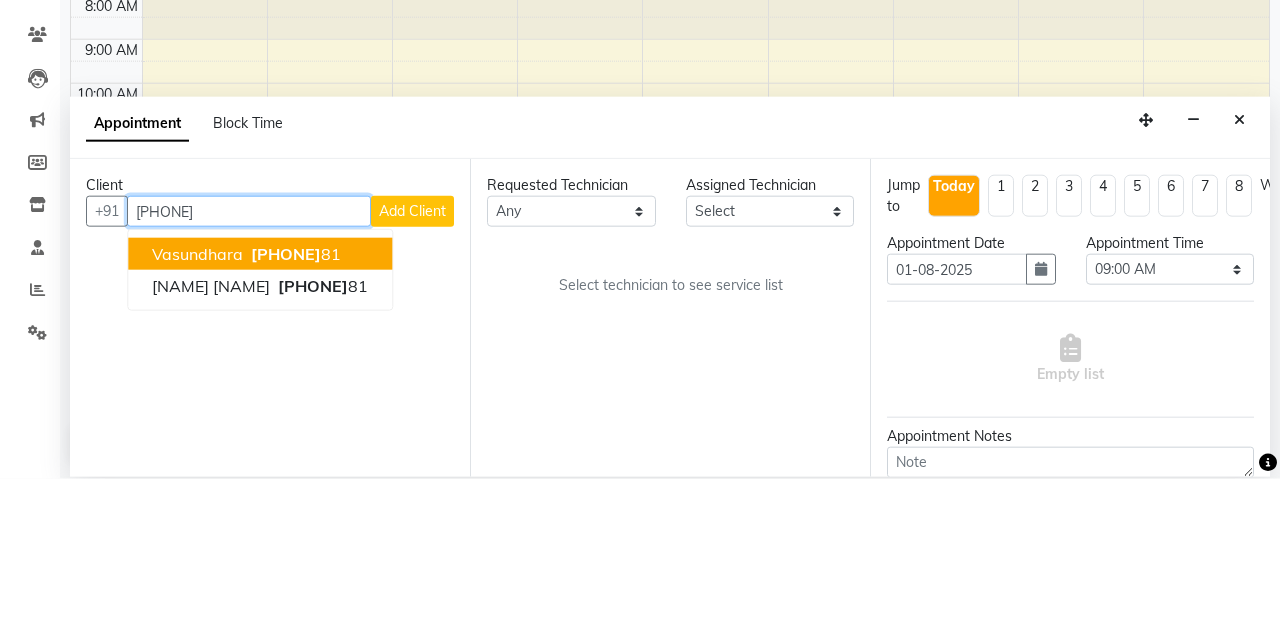 click on "[PHONE]" at bounding box center (286, 407) 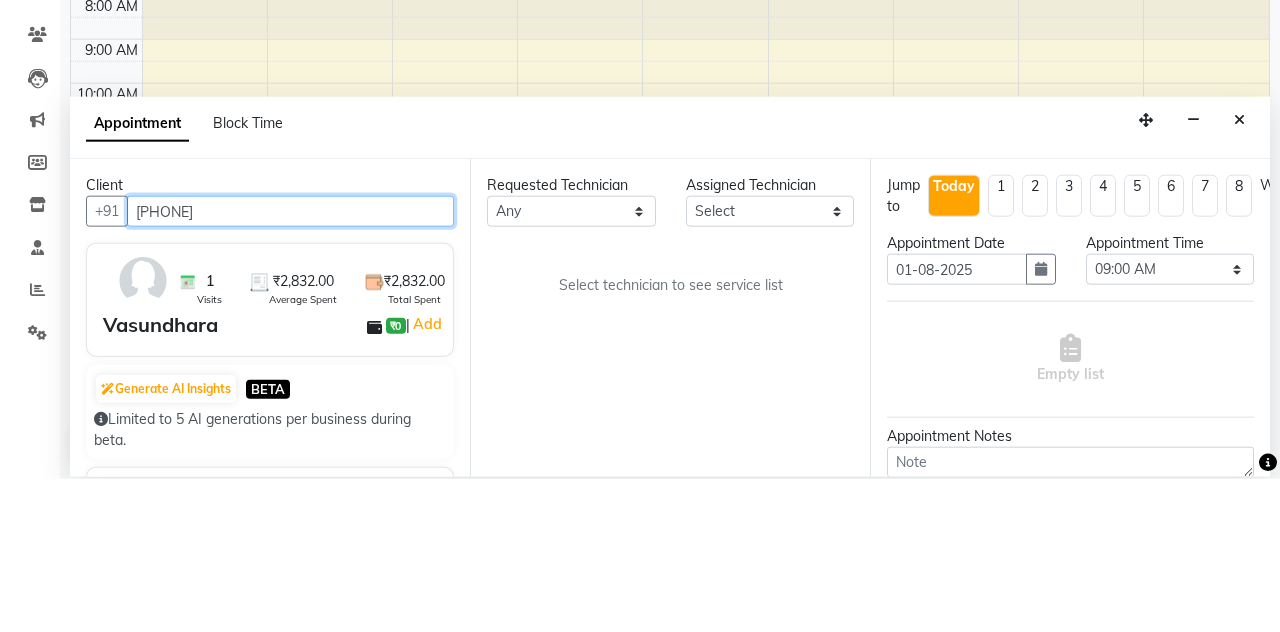 type on "[PHONE]" 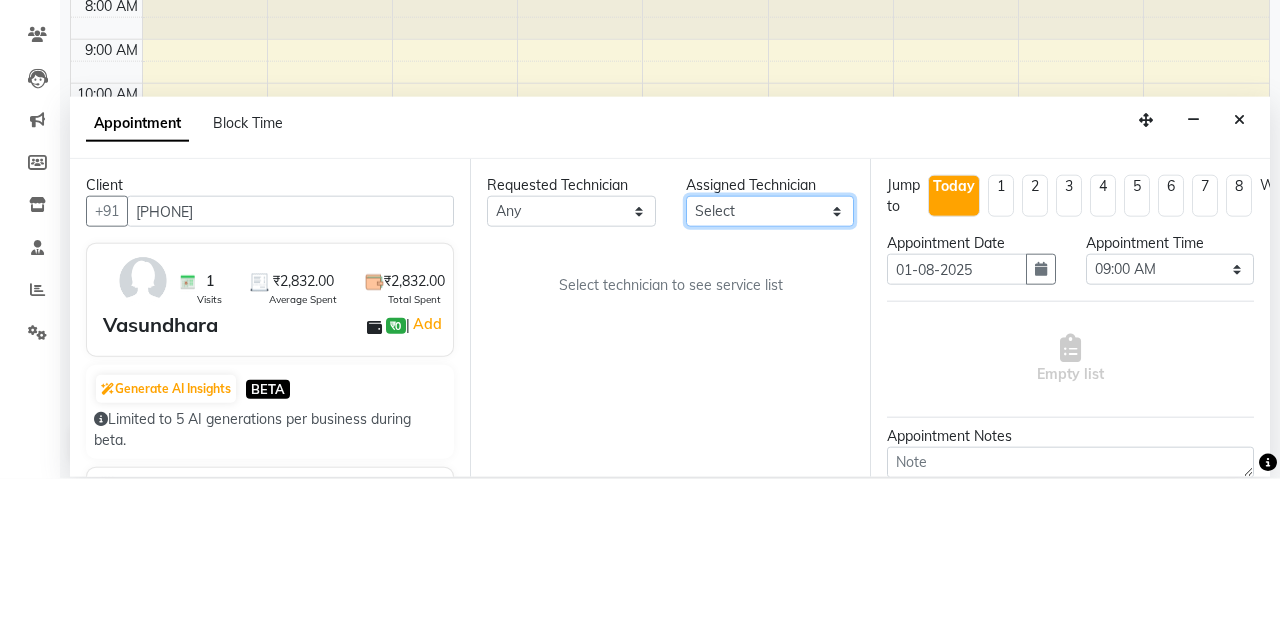 click on "Select [NAME] [NAME] [NAME] [NAME] [NAME] [NAME] [NAME] [NAME] [NAME]" at bounding box center [770, 364] 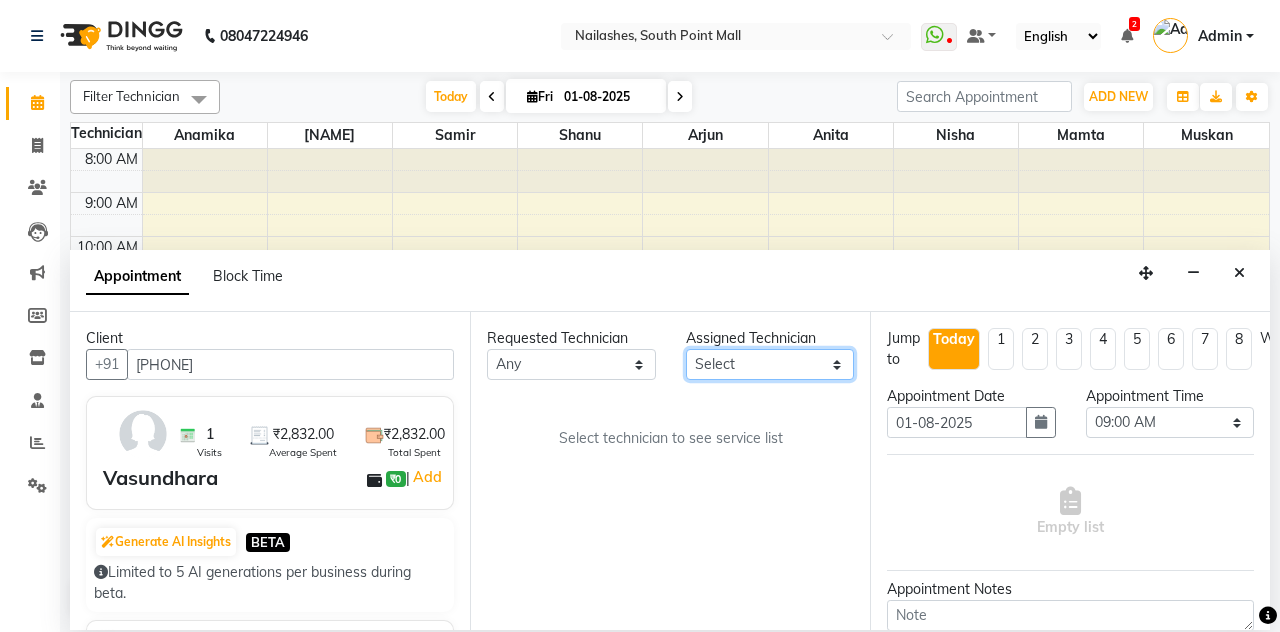 select on "38034" 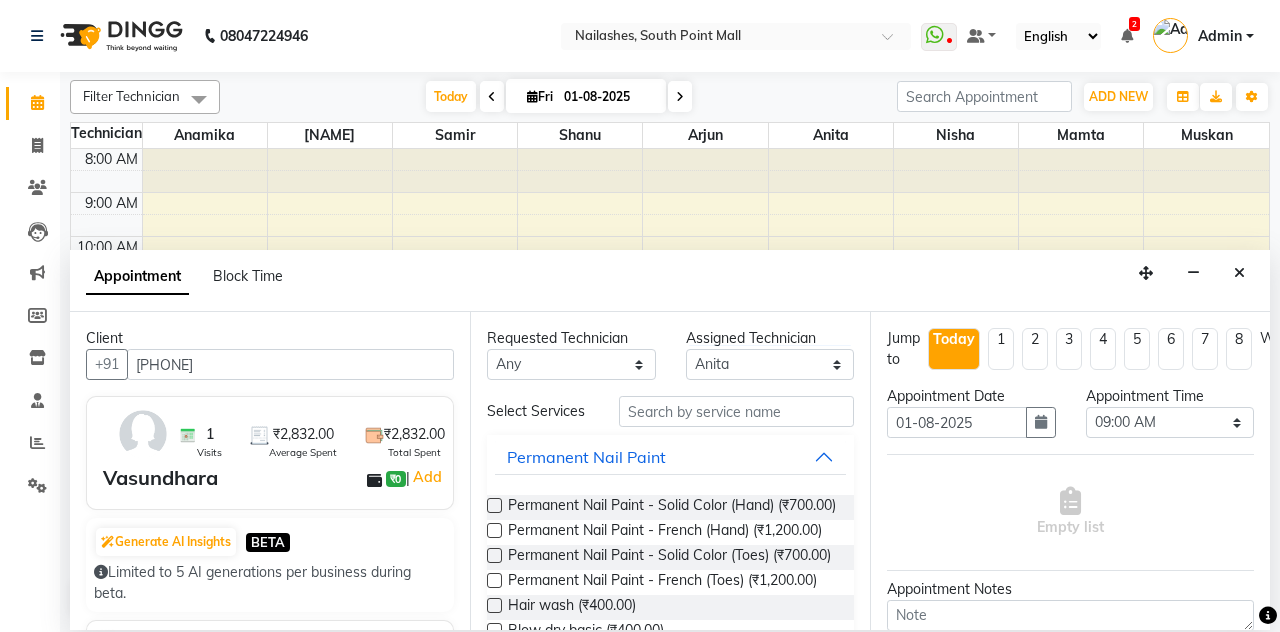 click at bounding box center [494, 505] 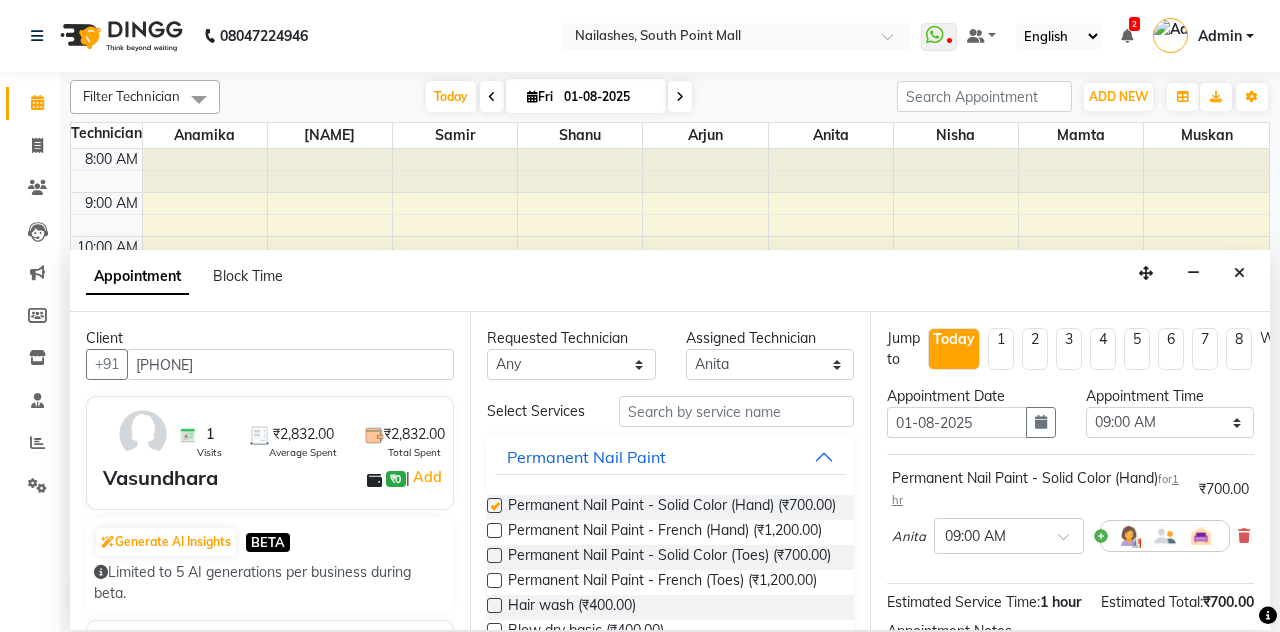 checkbox on "false" 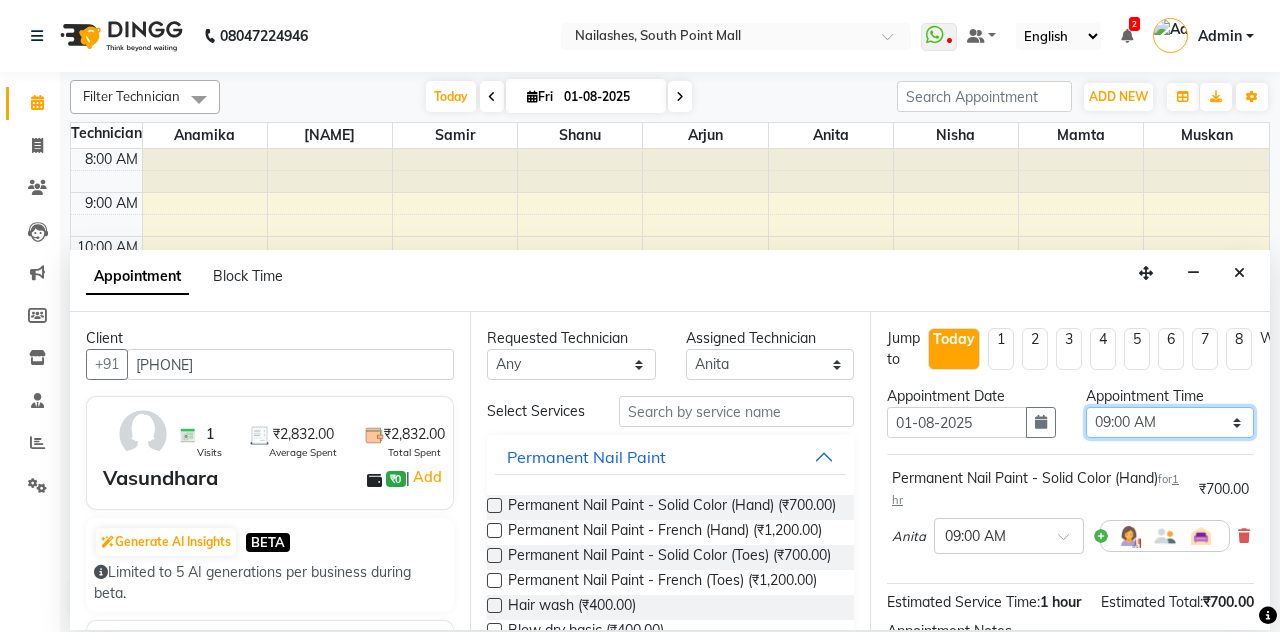 click on "Select 09:00 AM 09:15 AM 09:30 AM 09:45 AM 10:00 AM 10:15 AM 10:30 AM 10:45 AM 11:00 AM 11:15 AM 11:30 AM 11:45 AM 12:00 PM 12:15 PM 12:30 PM 12:45 PM 01:00 PM 01:15 PM 01:30 PM 01:45 PM 02:00 PM 02:15 PM 02:30 PM 02:45 PM 03:00 PM 03:15 PM 03:30 PM 03:45 PM 04:00 PM 04:15 PM 04:30 PM 04:45 PM 05:00 PM 05:15 PM 05:30 PM 05:45 PM 06:00 PM 06:15 PM 06:30 PM 06:45 PM 07:00 PM 07:15 PM 07:30 PM 07:45 PM 08:00 PM 08:15 PM 08:30 PM 08:45 PM 09:00 PM 09:15 PM 09:30 PM 09:45 PM 10:00 PM 10:15 PM 10:30 PM 10:45 PM 11:00 PM" at bounding box center (1170, 422) 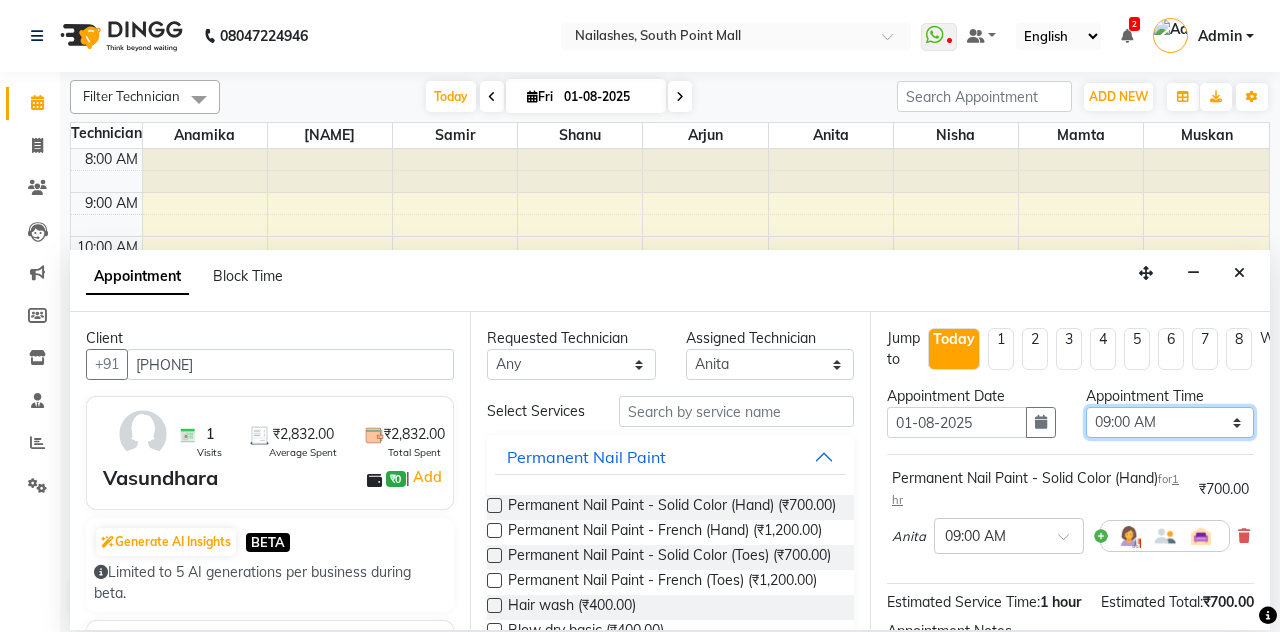 select on "840" 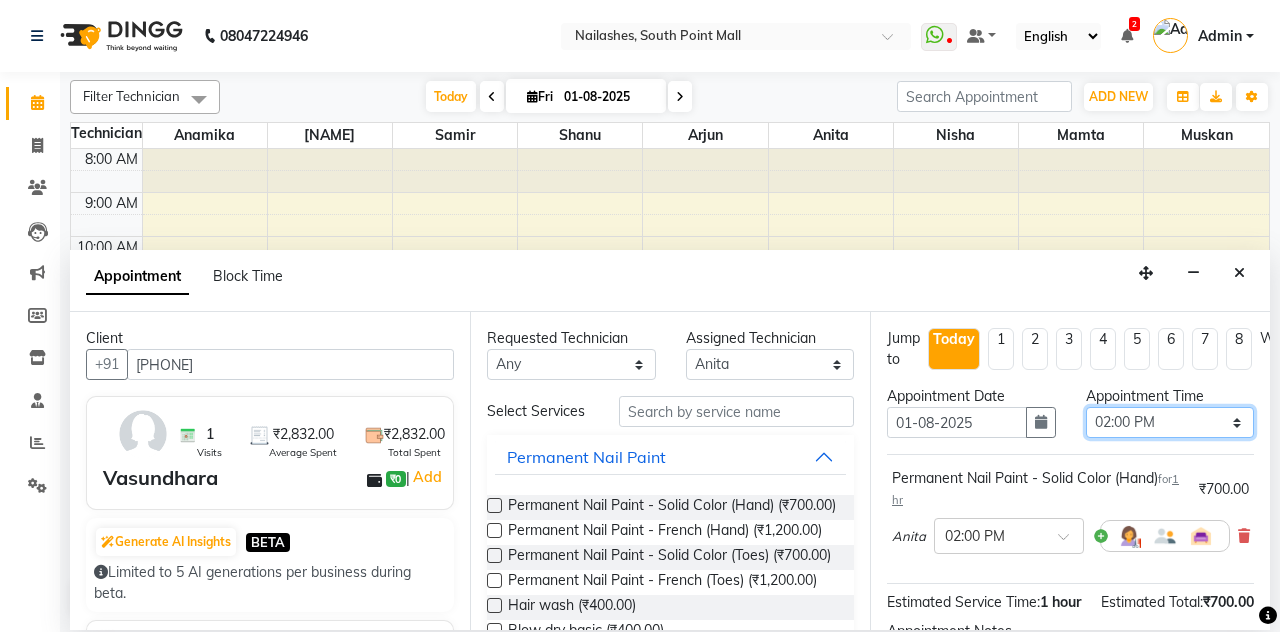 scroll, scrollTop: 173, scrollLeft: 0, axis: vertical 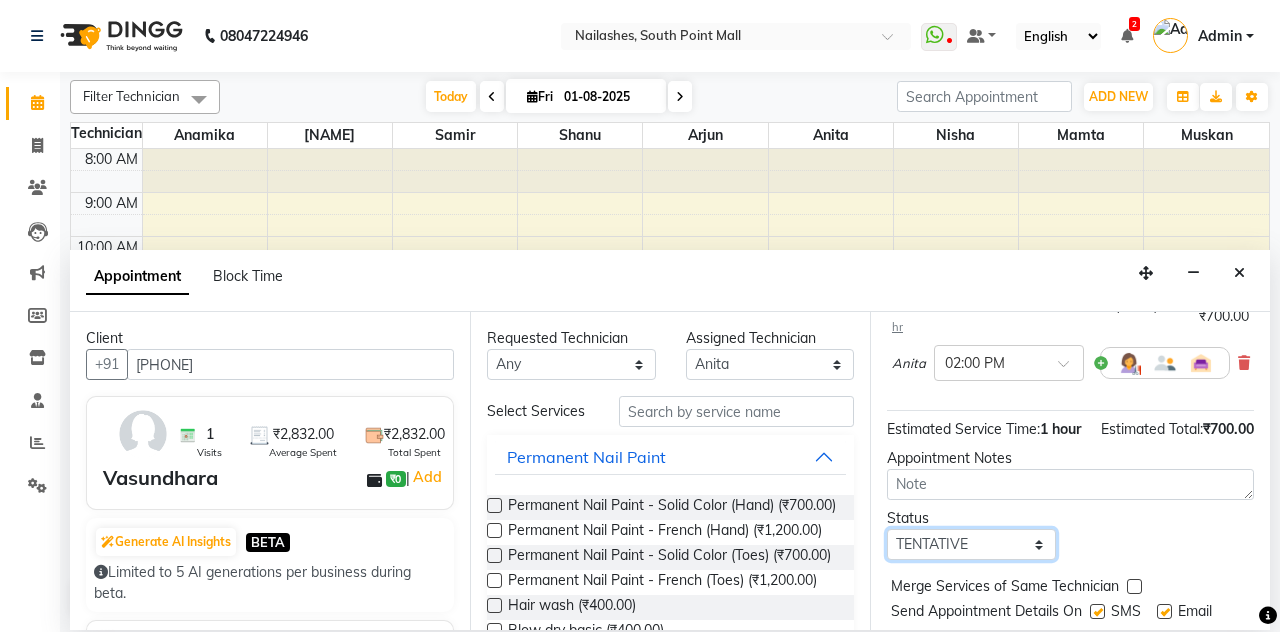 click on "Select TENTATIVE CONFIRM CHECK-IN UPCOMING" at bounding box center [971, 544] 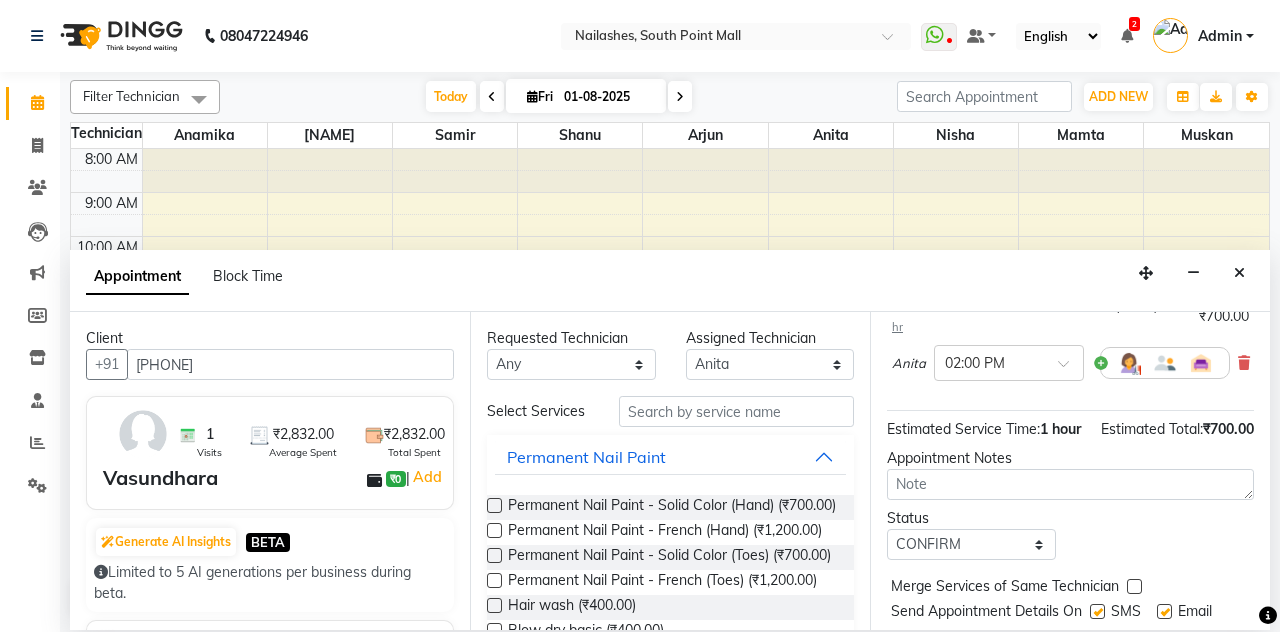 click on "Book" at bounding box center (1070, 652) 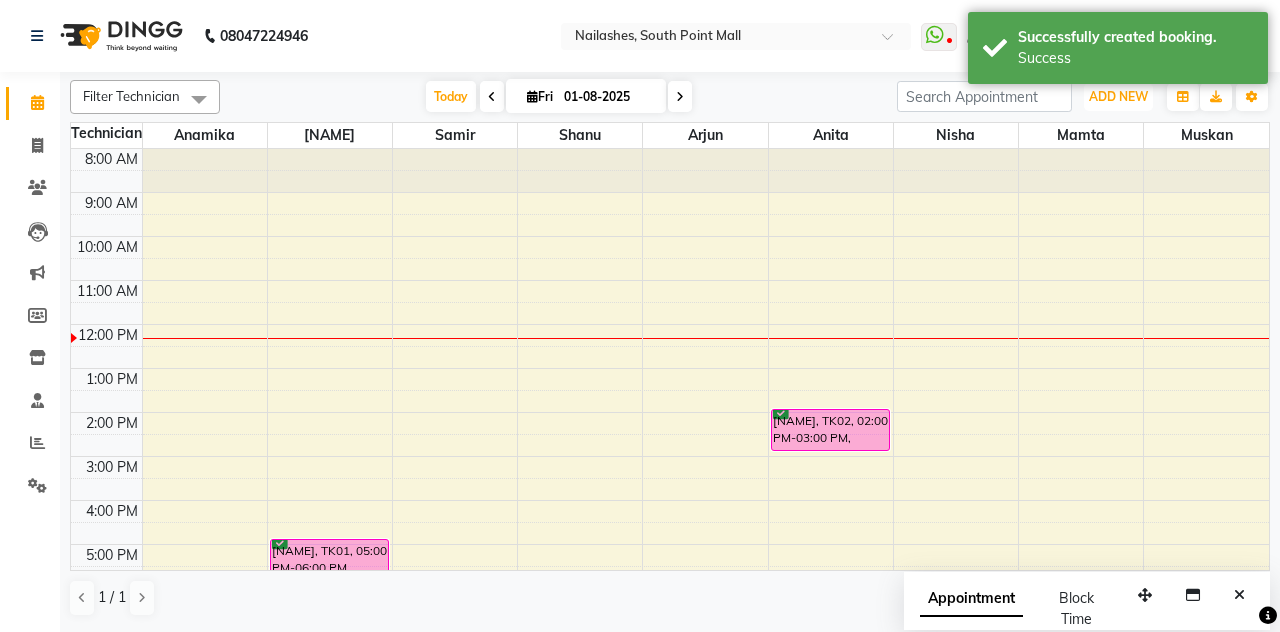 click on "ADD NEW Toggle Dropdown" at bounding box center [1118, 97] 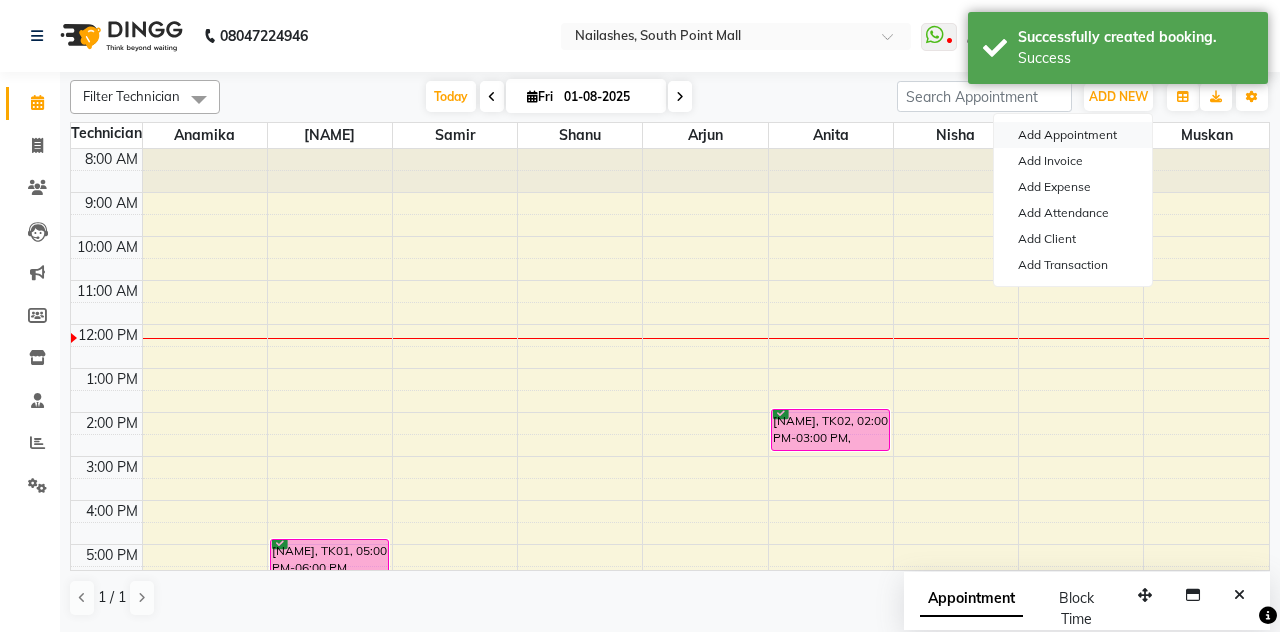 click on "Add Appointment" at bounding box center [1073, 135] 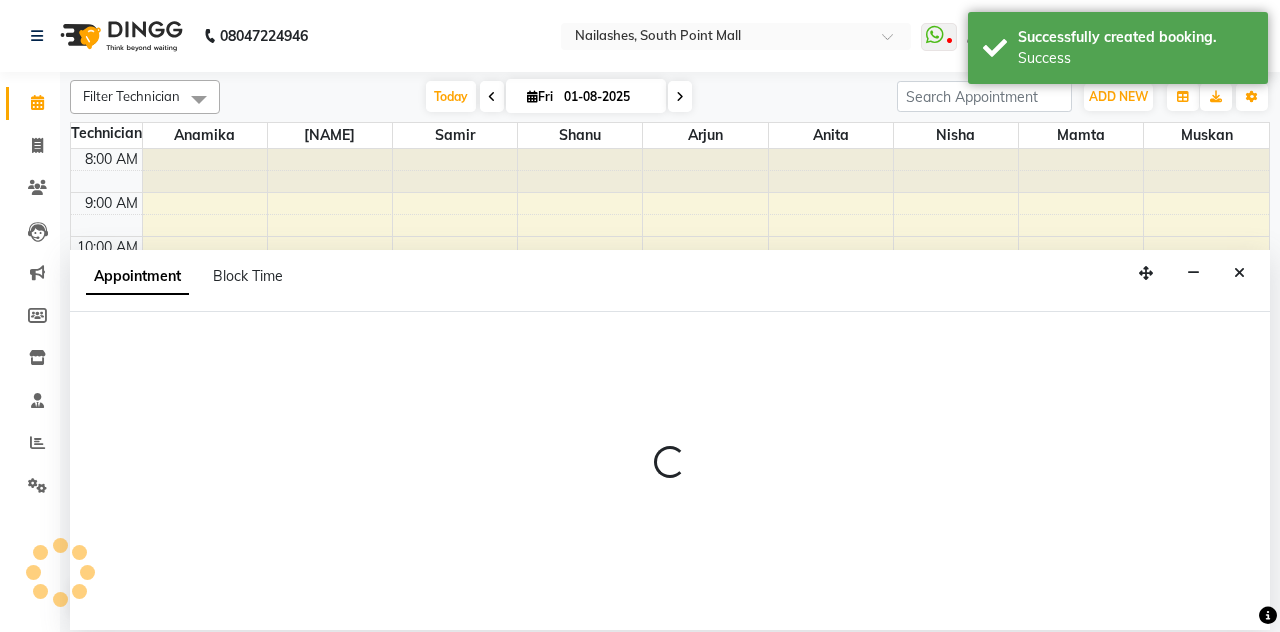 select on "tentative" 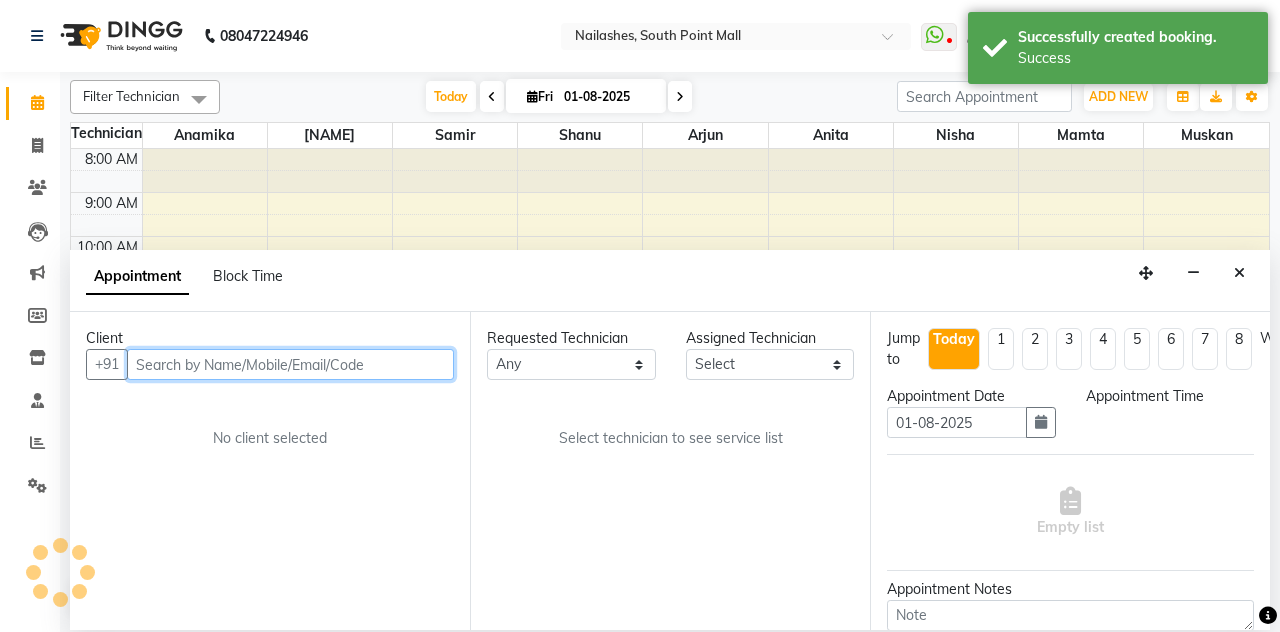 select on "540" 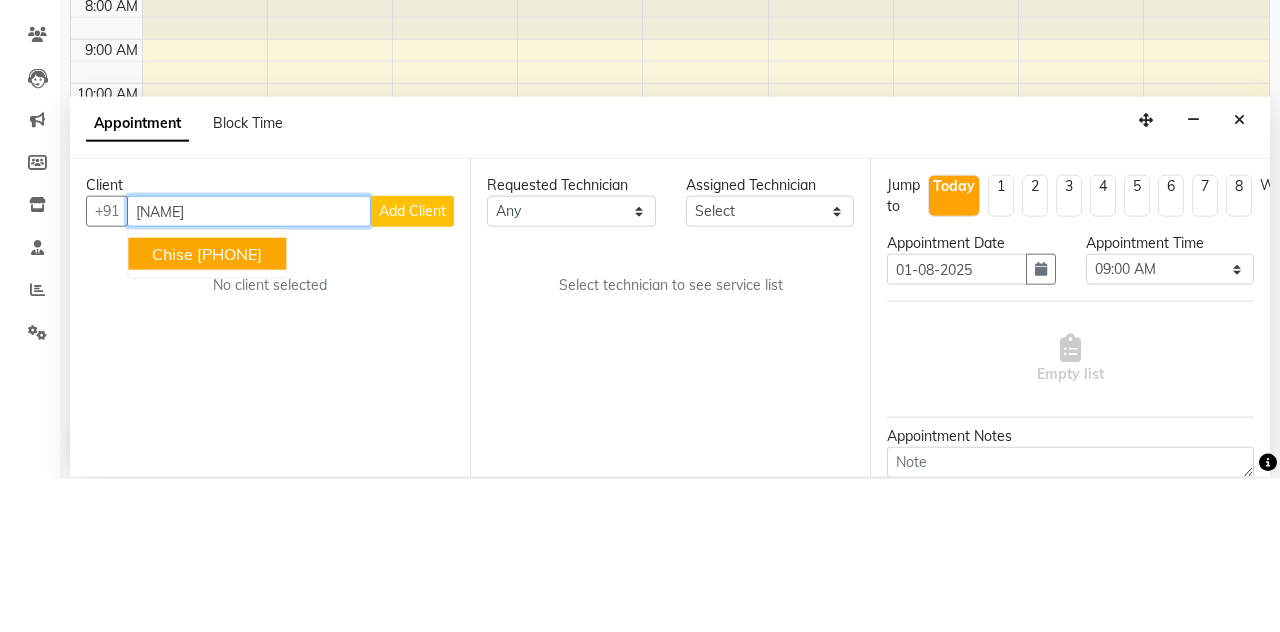 click on "[NAME]  [PHONE]" at bounding box center [207, 407] 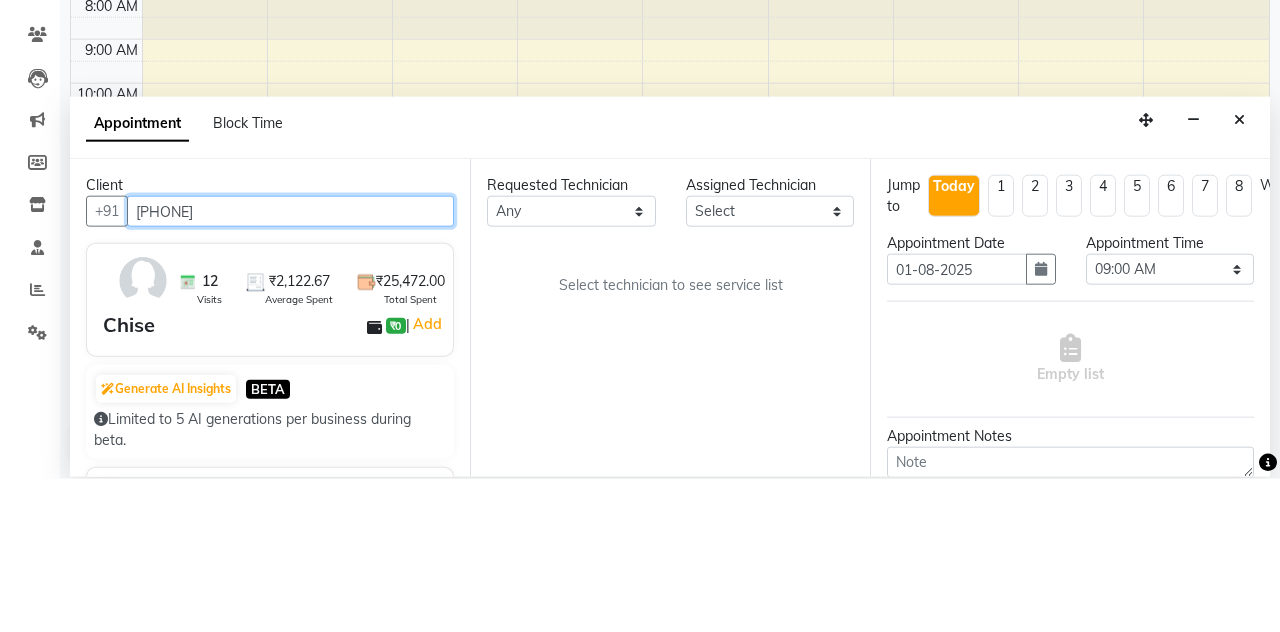 type on "[PHONE]" 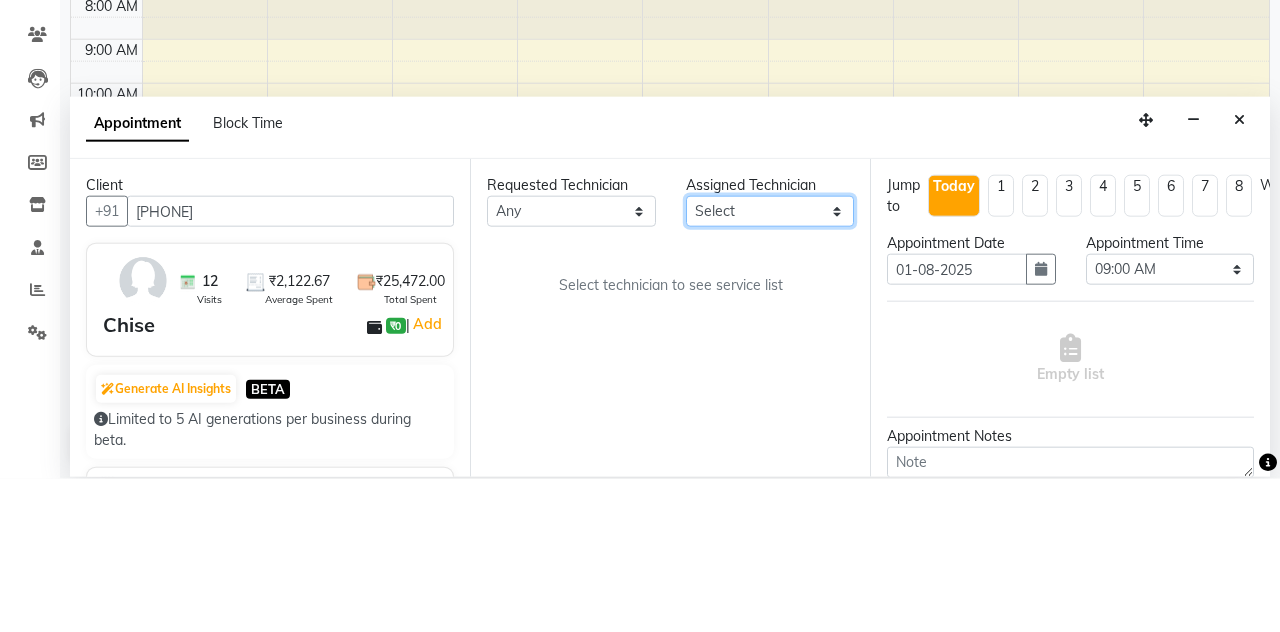 click on "Select [NAME] [NAME] [NAME] [NAME] [NAME] [NAME] [NAME] [NAME] [NAME]" at bounding box center [770, 364] 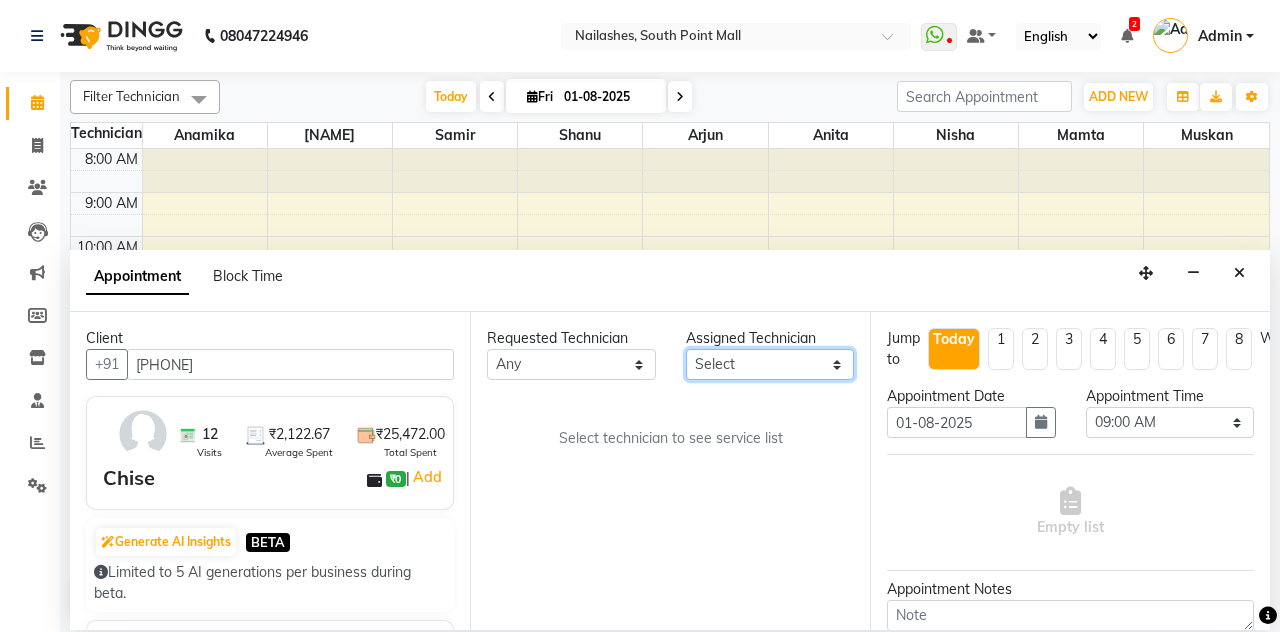 select on "19476" 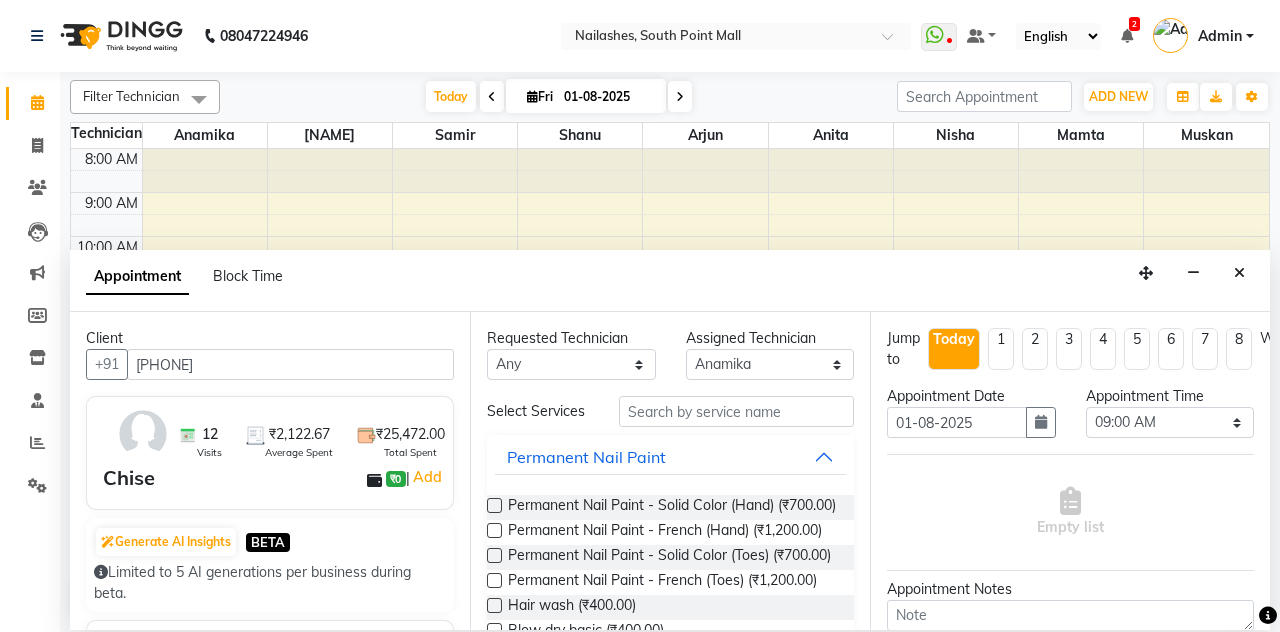 click at bounding box center [494, 505] 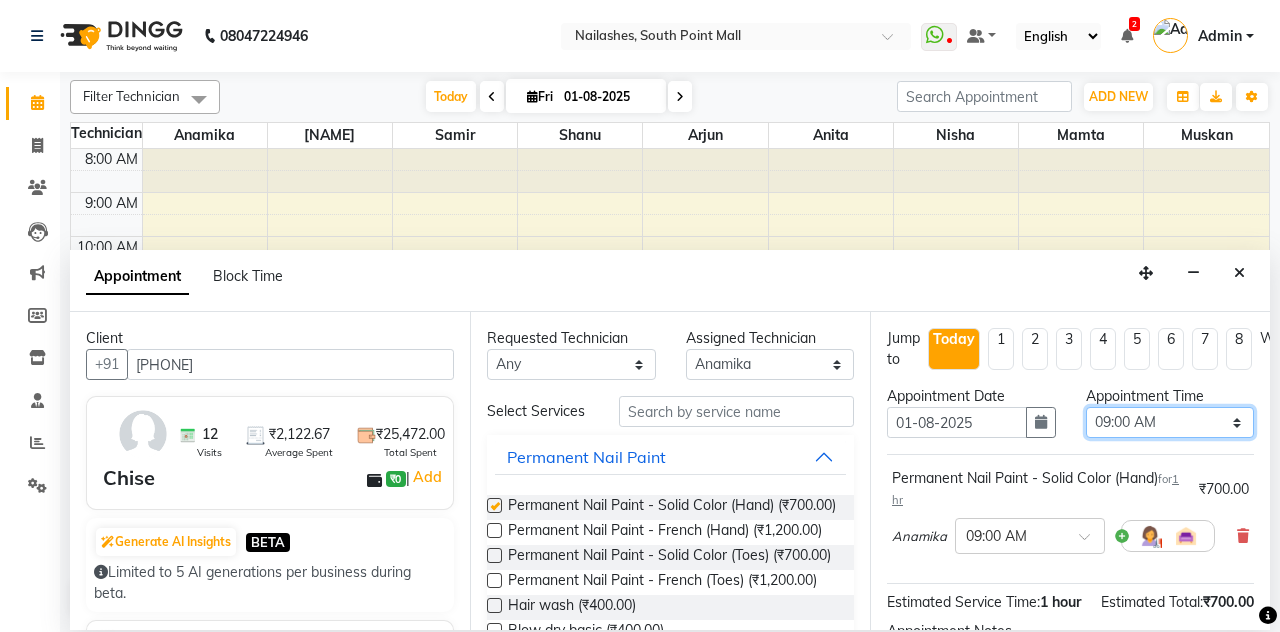 click on "Select 09:00 AM 09:15 AM 09:30 AM 09:45 AM 10:00 AM 10:15 AM 10:30 AM 10:45 AM 11:00 AM 11:15 AM 11:30 AM 11:45 AM 12:00 PM 12:15 PM 12:30 PM 12:45 PM 01:00 PM 01:15 PM 01:30 PM 01:45 PM 02:00 PM 02:15 PM 02:30 PM 02:45 PM 03:00 PM 03:15 PM 03:30 PM 03:45 PM 04:00 PM 04:15 PM 04:30 PM 04:45 PM 05:00 PM 05:15 PM 05:30 PM 05:45 PM 06:00 PM 06:15 PM 06:30 PM 06:45 PM 07:00 PM 07:15 PM 07:30 PM 07:45 PM 08:00 PM 08:15 PM 08:30 PM 08:45 PM 09:00 PM 09:15 PM 09:30 PM 09:45 PM 10:00 PM 10:15 PM 10:30 PM 10:45 PM 11:00 PM" at bounding box center [1170, 422] 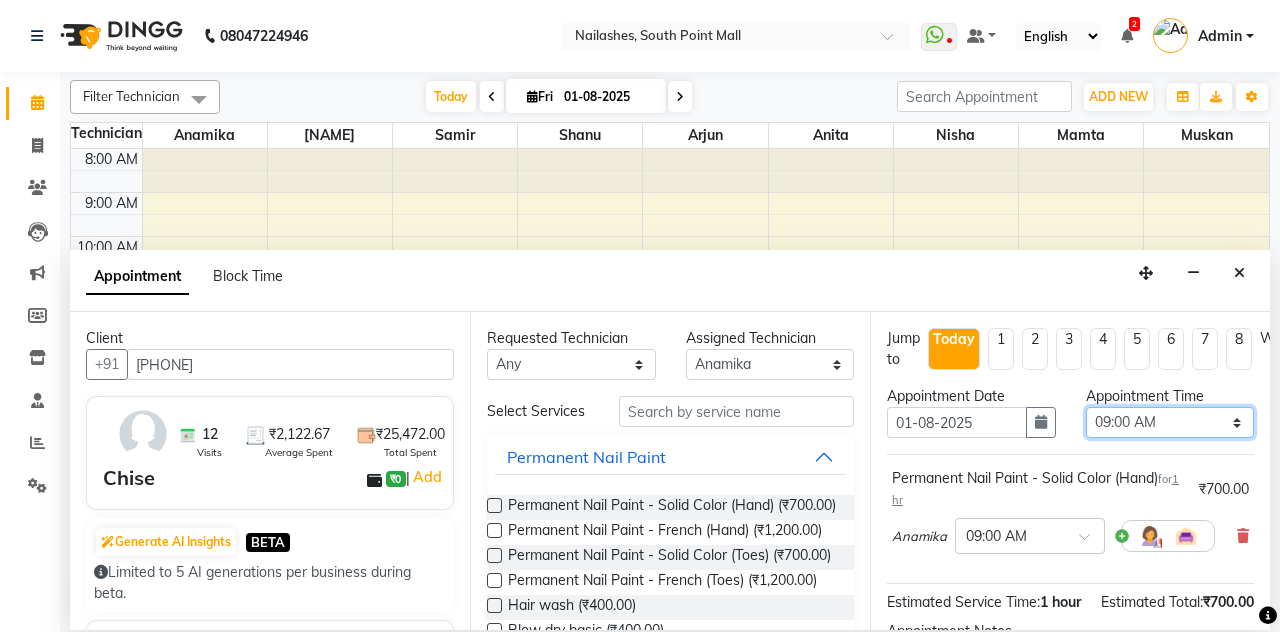 checkbox on "false" 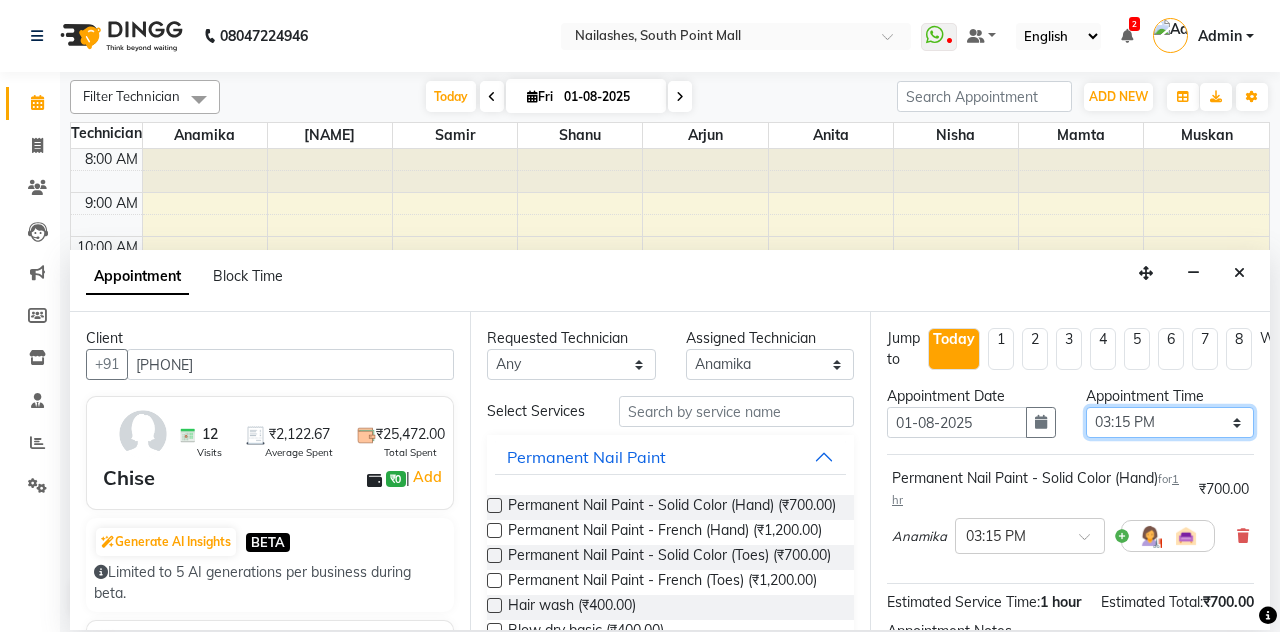 scroll, scrollTop: 173, scrollLeft: 0, axis: vertical 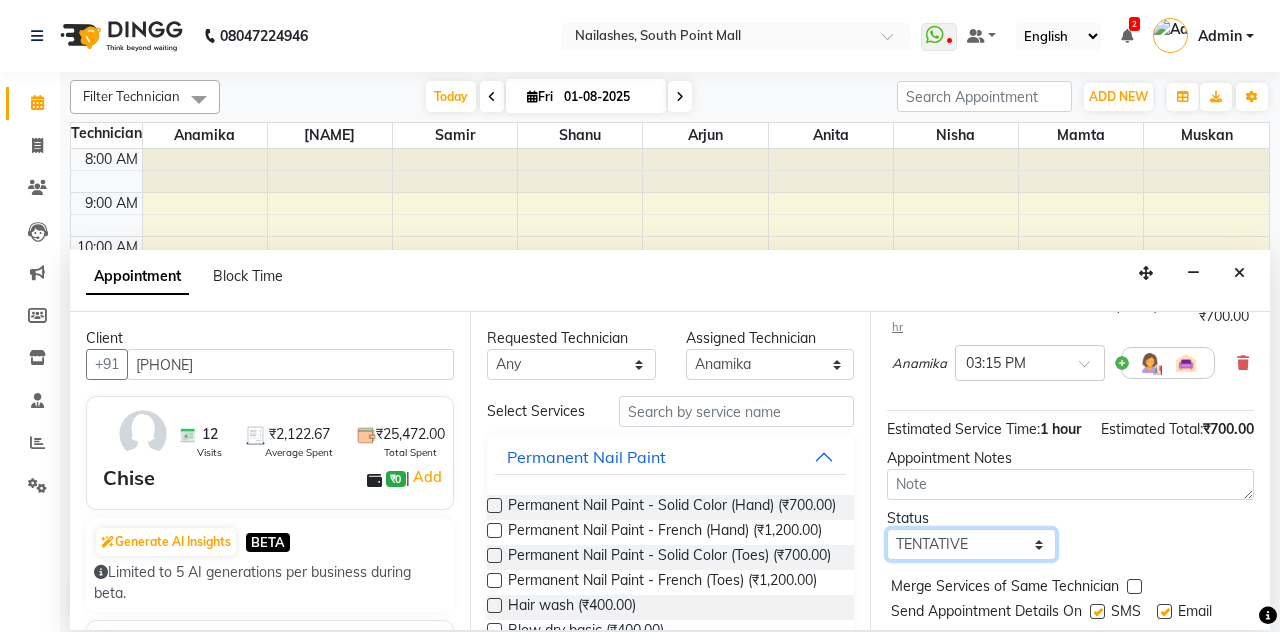 click on "Select TENTATIVE CONFIRM CHECK-IN UPCOMING" at bounding box center [971, 544] 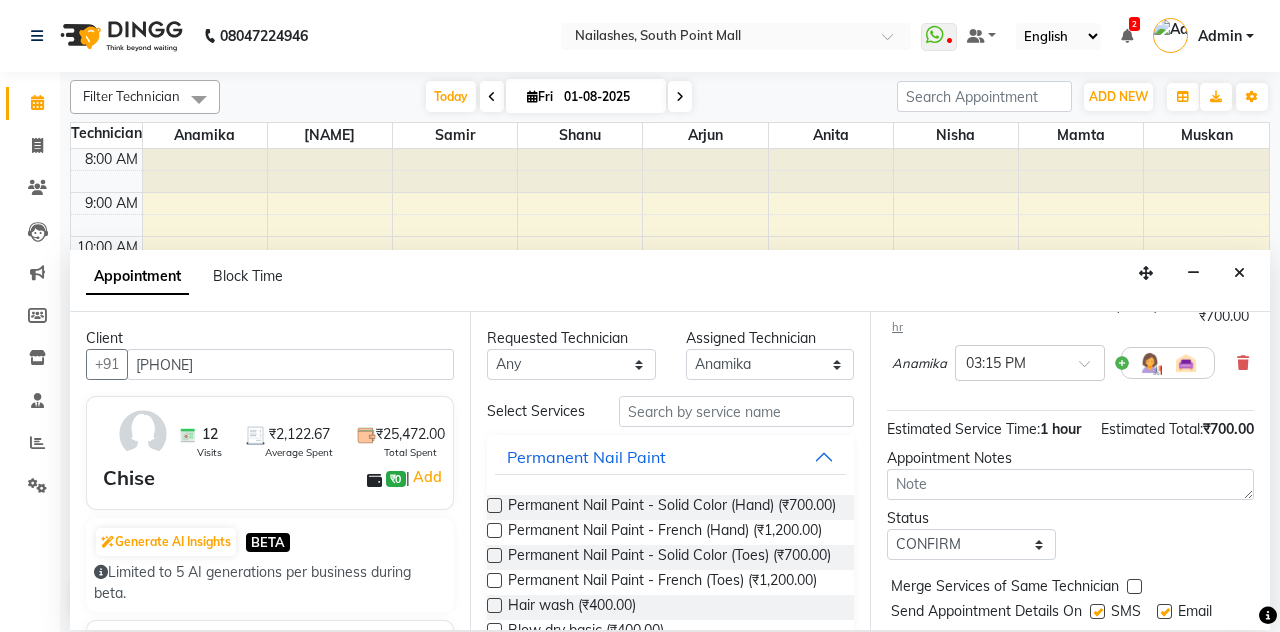 click on "Book" at bounding box center (1070, 652) 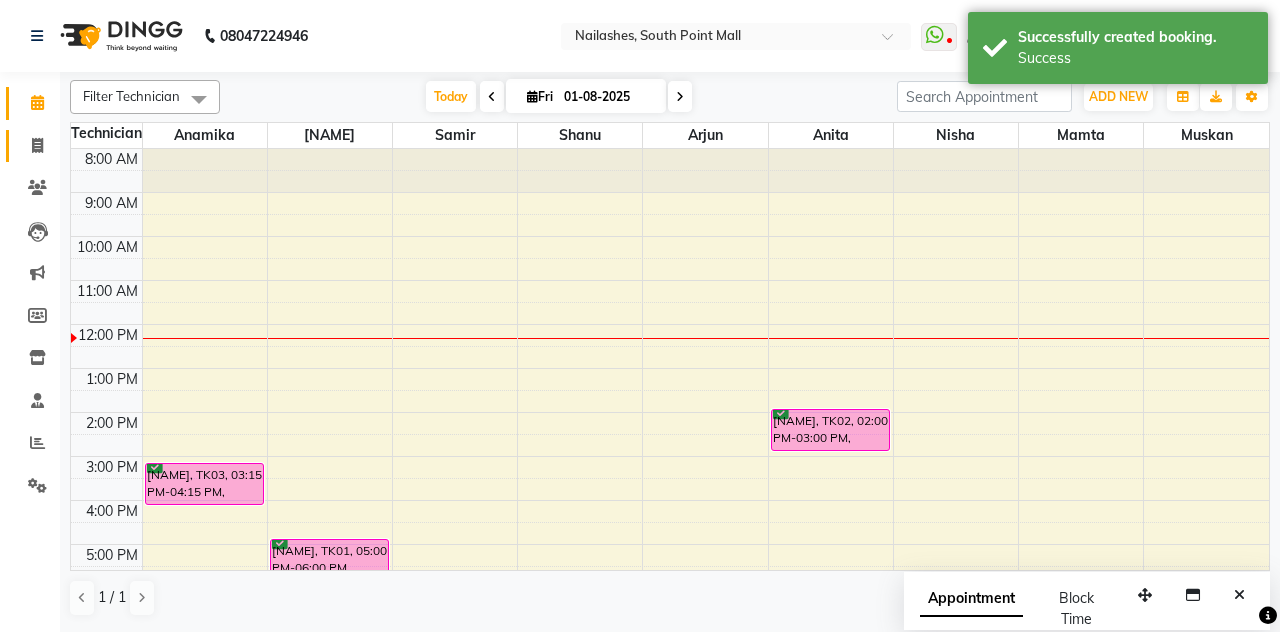 click 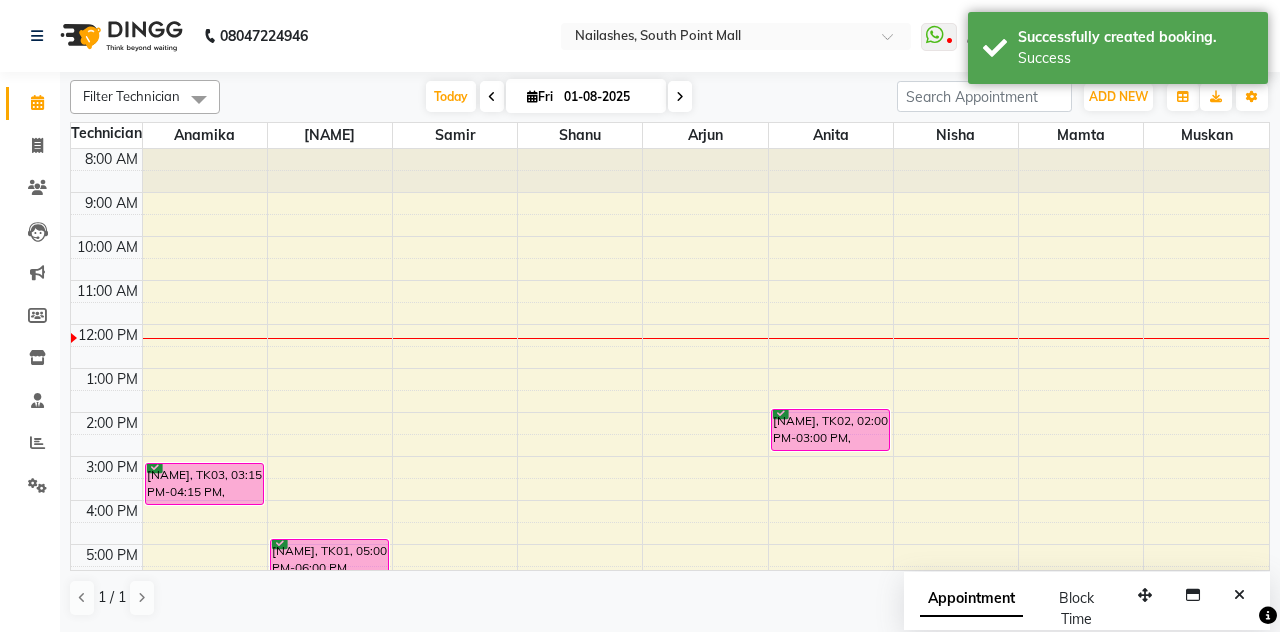 select on "service" 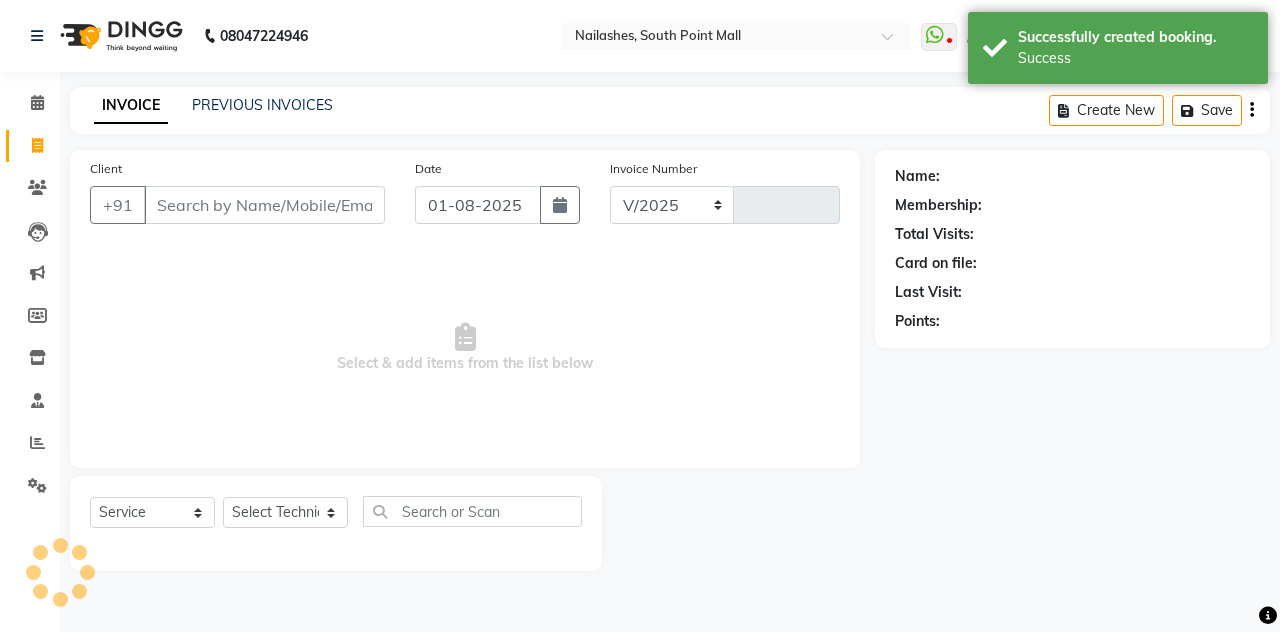 select on "3926" 